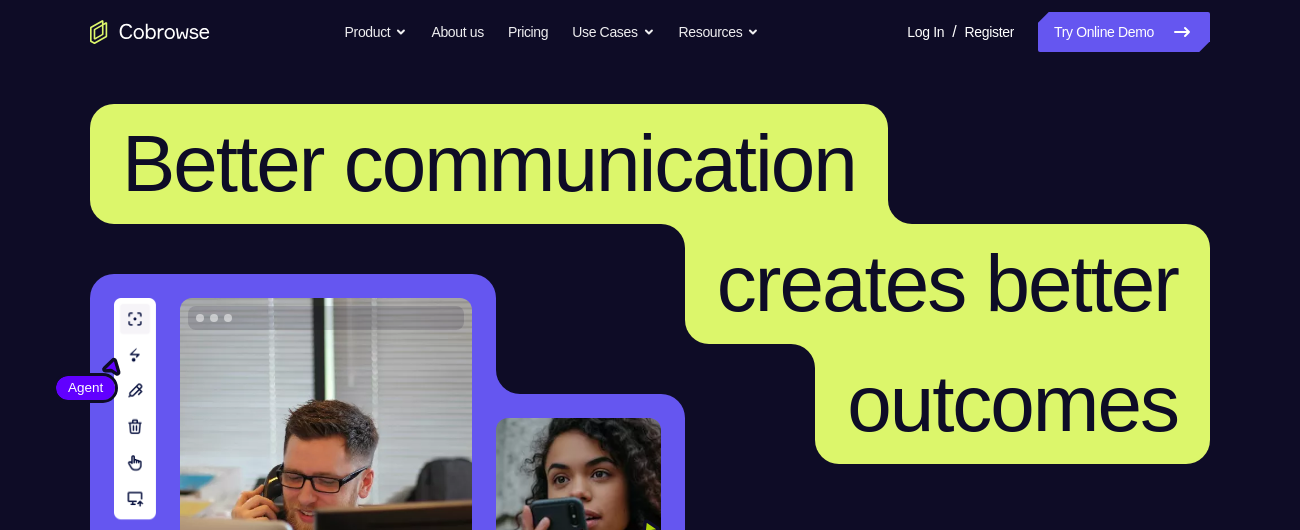 click on "Try Online Demo" at bounding box center [1124, 32] 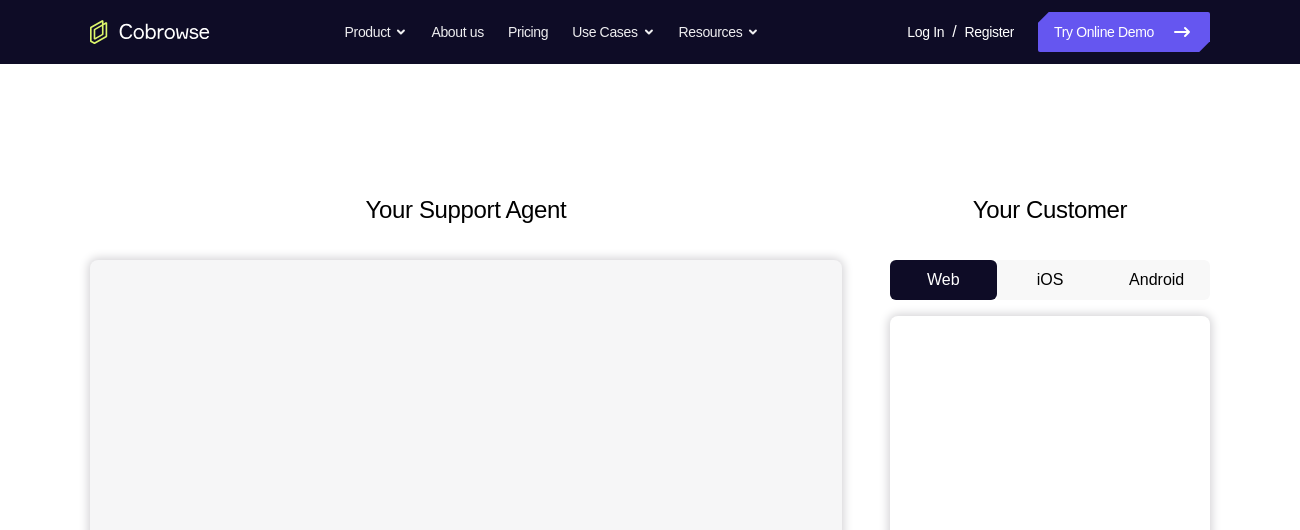 scroll, scrollTop: 0, scrollLeft: 0, axis: both 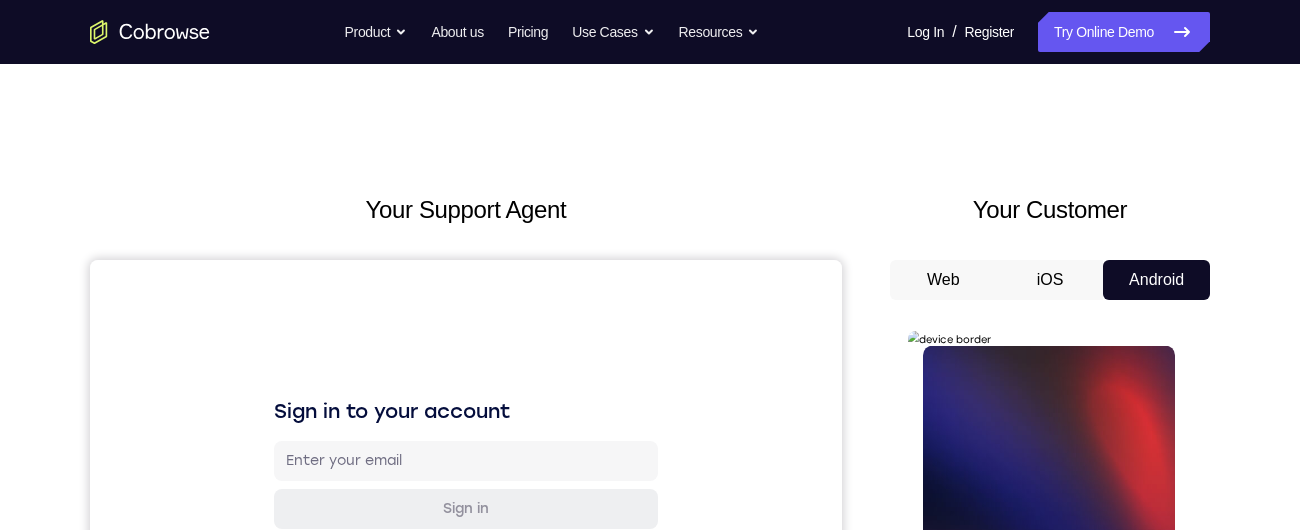 click at bounding box center (1048, 625) 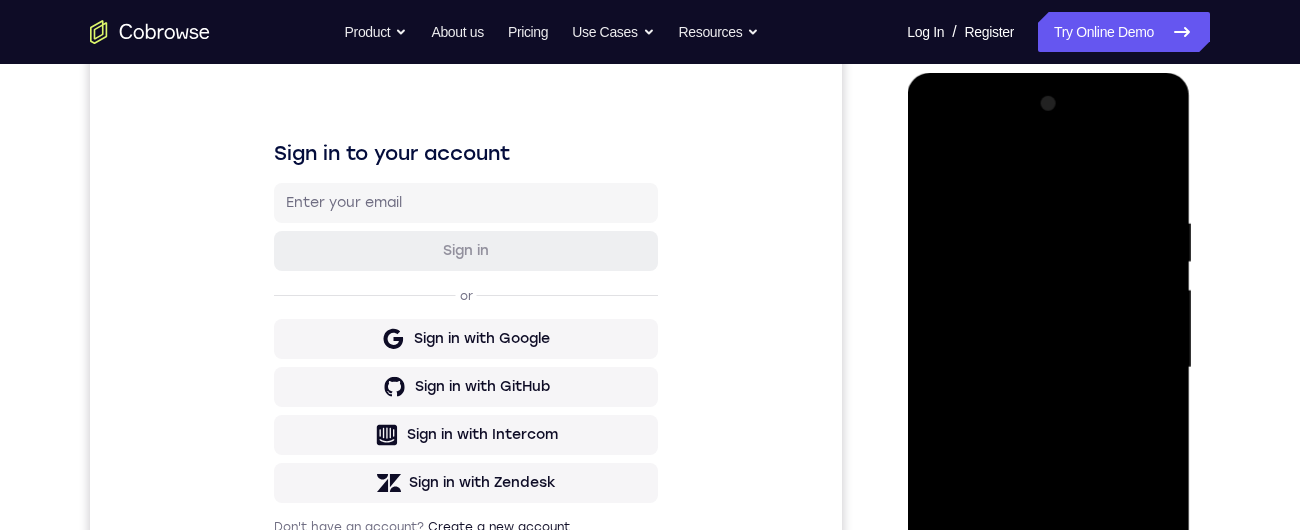 scroll, scrollTop: 397, scrollLeft: 0, axis: vertical 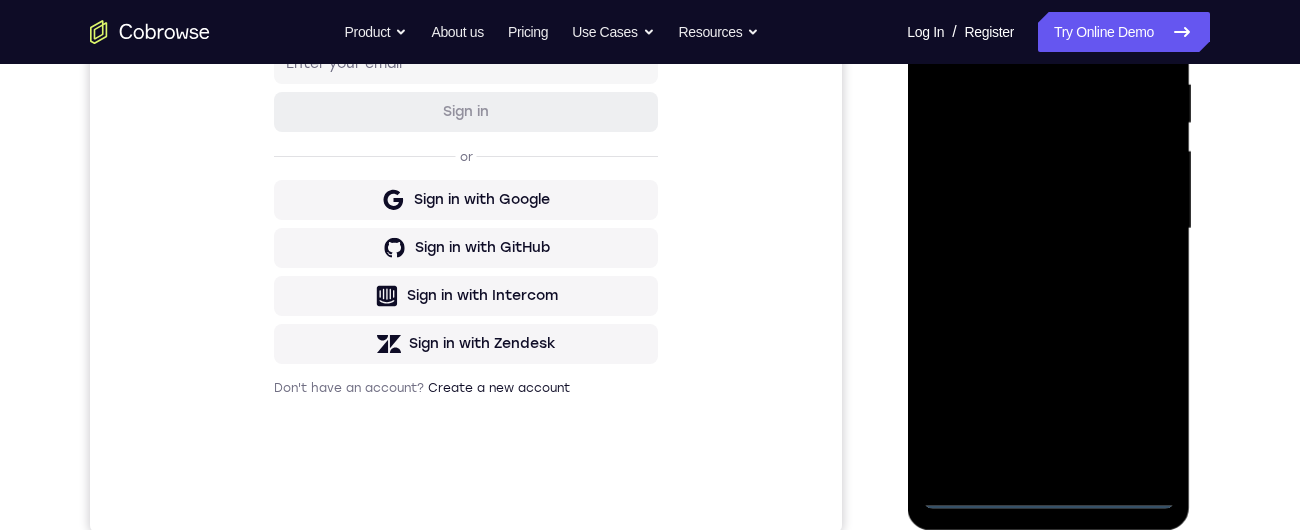 click at bounding box center [1048, 229] 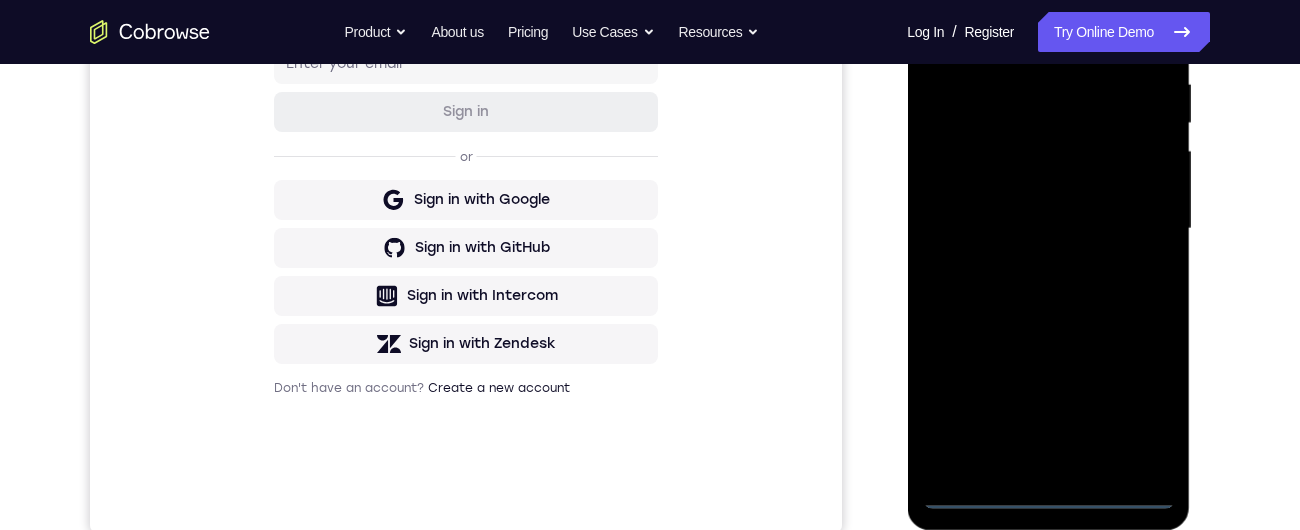 click at bounding box center [1048, 229] 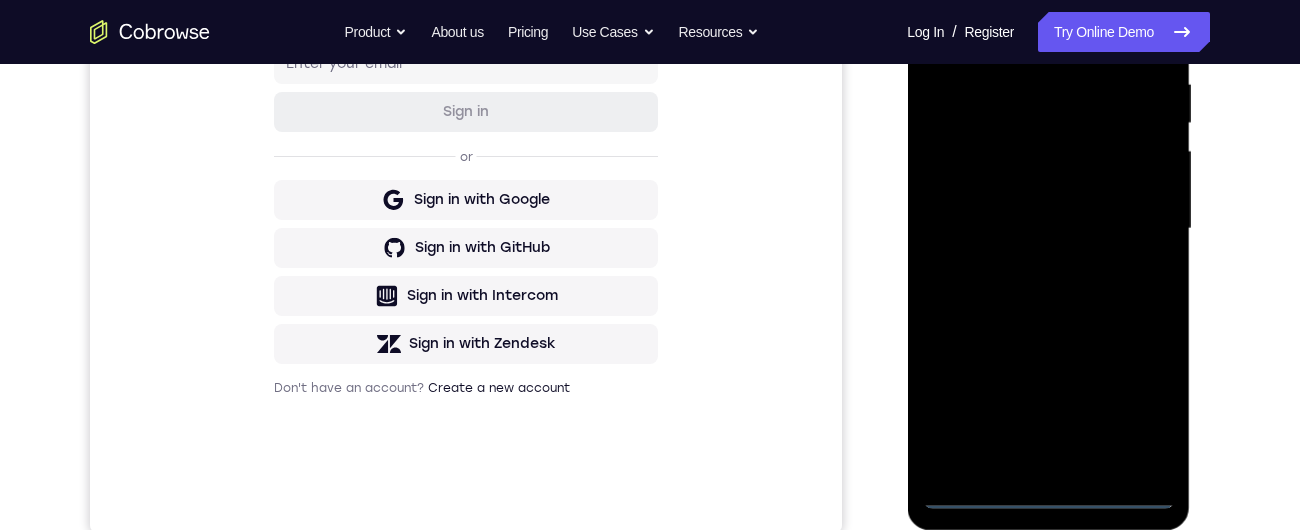 click at bounding box center [1048, 229] 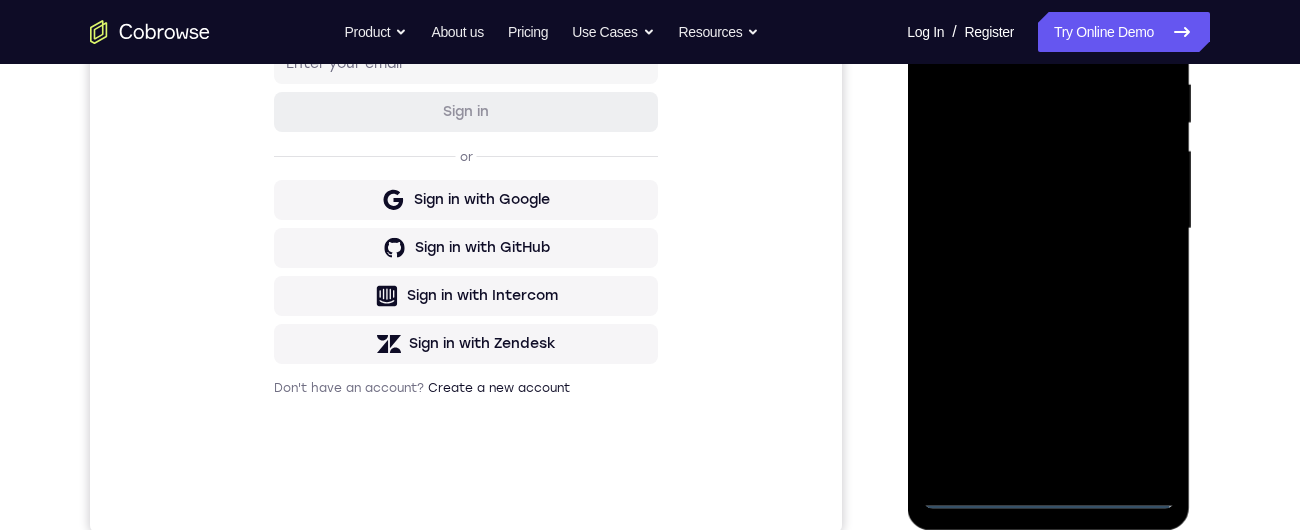 scroll, scrollTop: 233, scrollLeft: 0, axis: vertical 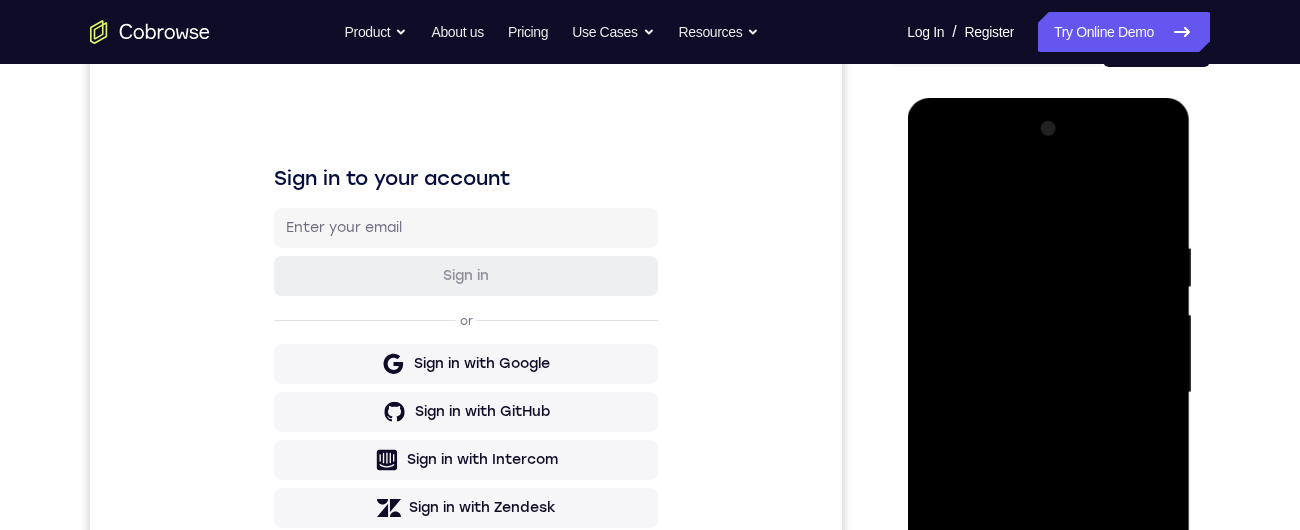 click at bounding box center (1048, 393) 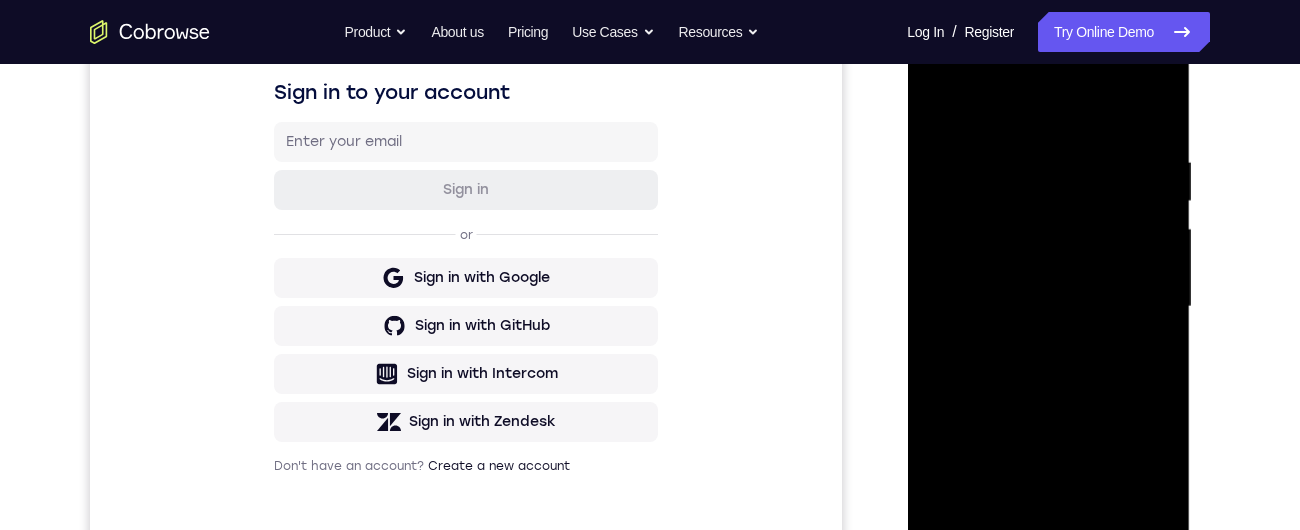 click at bounding box center [1048, 307] 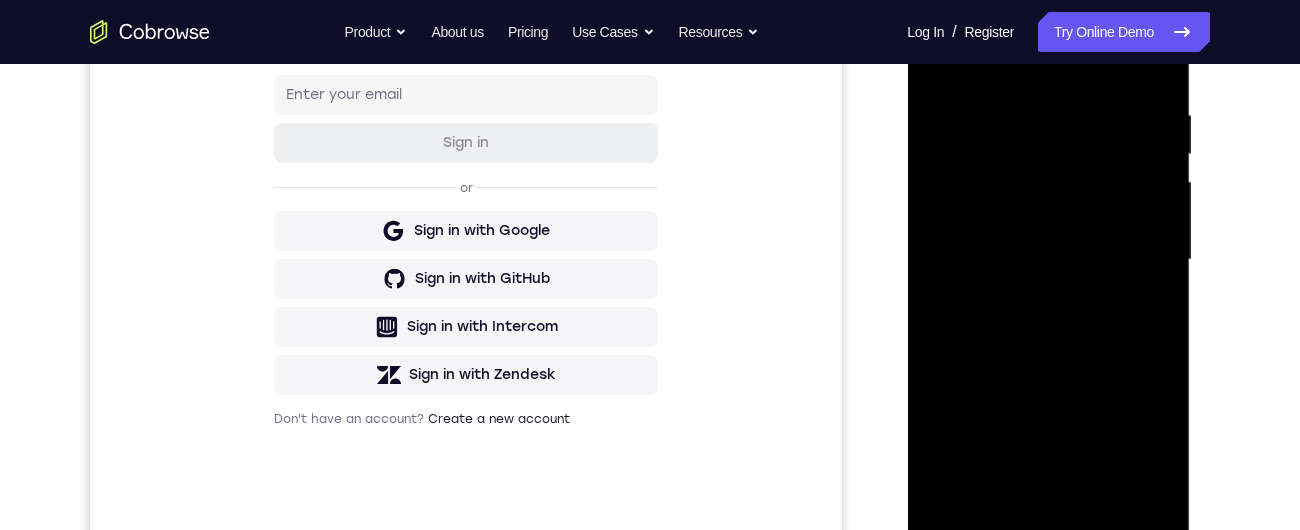 click at bounding box center [1048, 260] 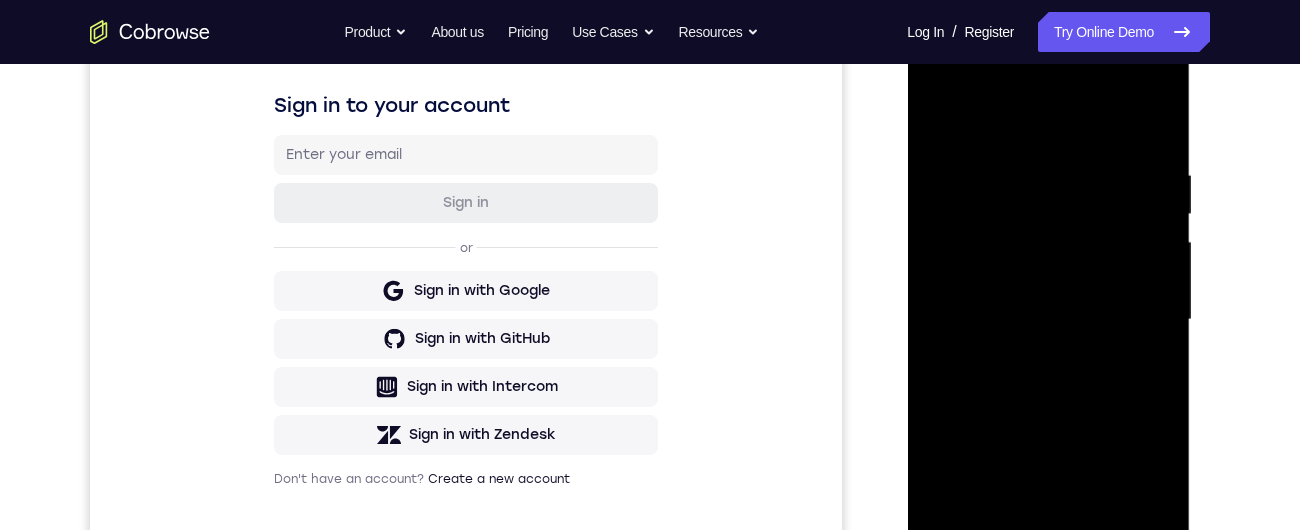 click at bounding box center (1048, 320) 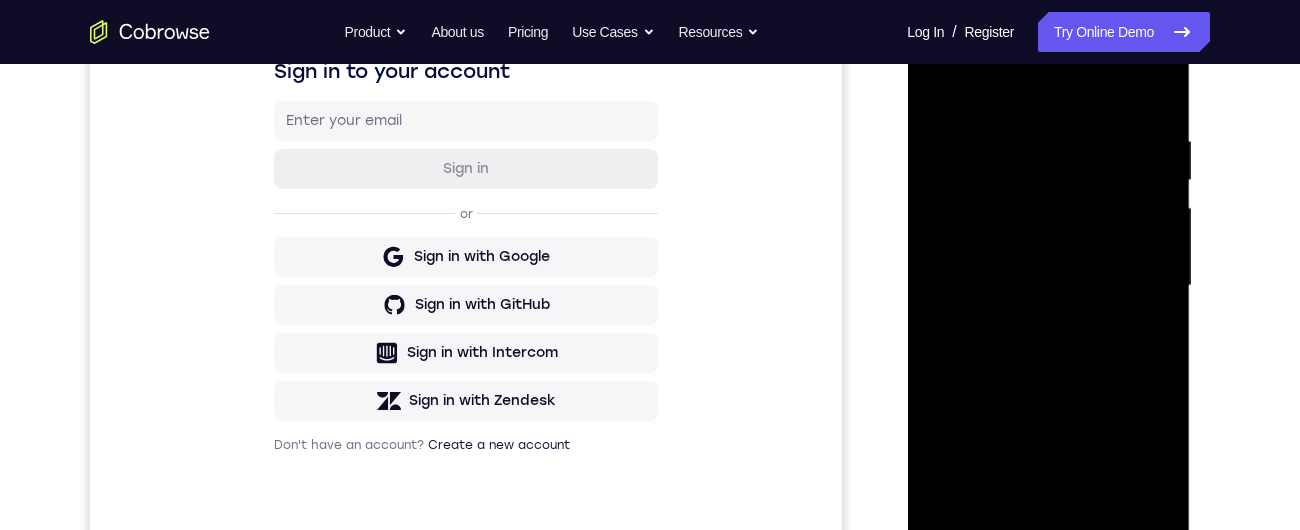 click at bounding box center [1048, 286] 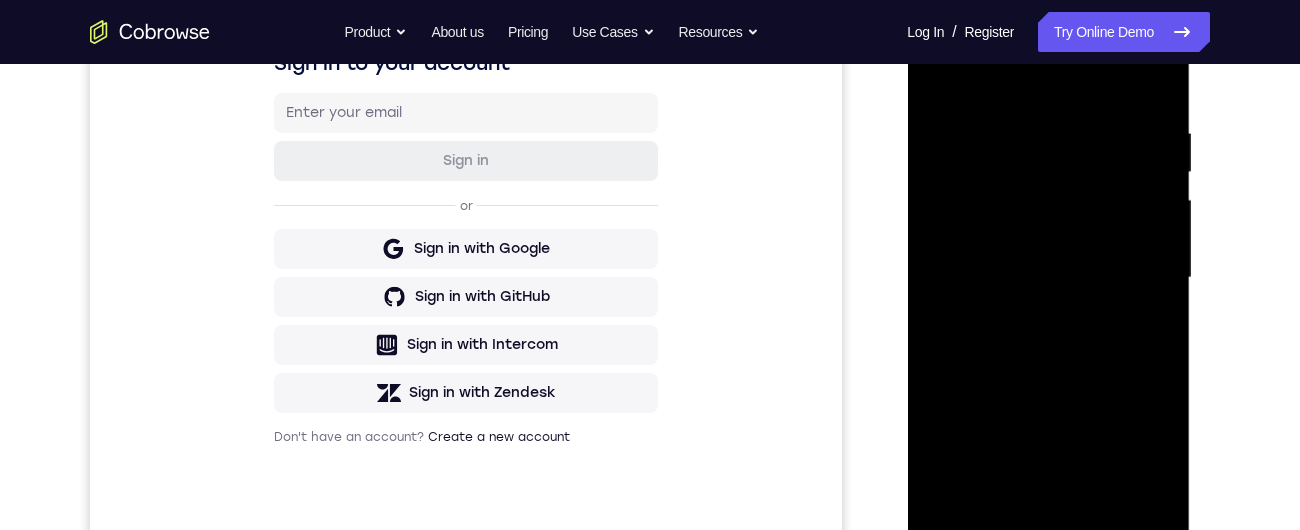 click at bounding box center [1048, 278] 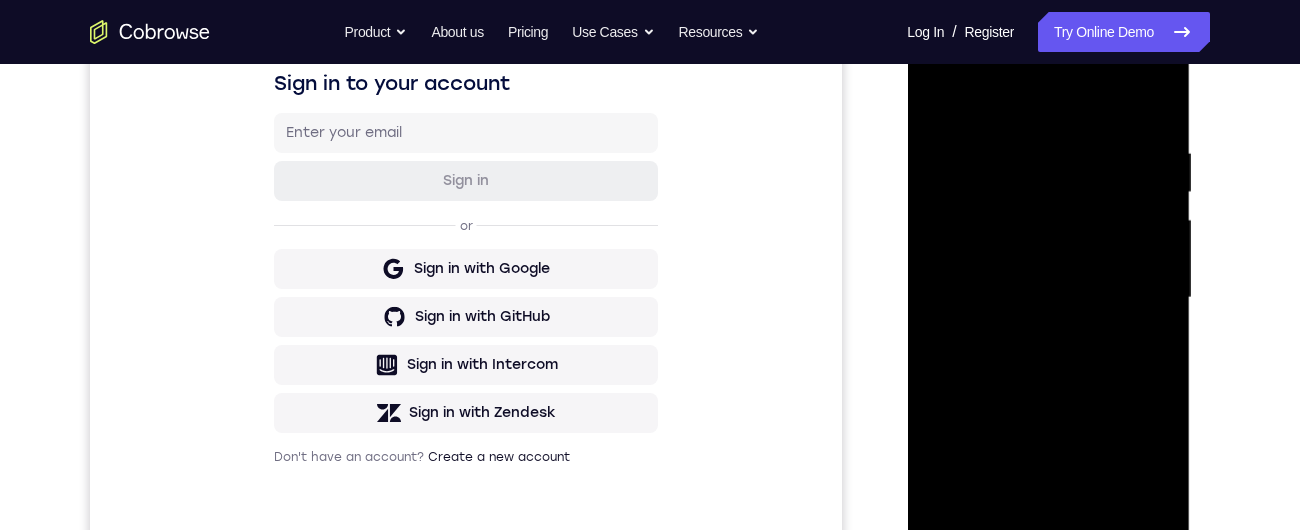 click at bounding box center [1048, 298] 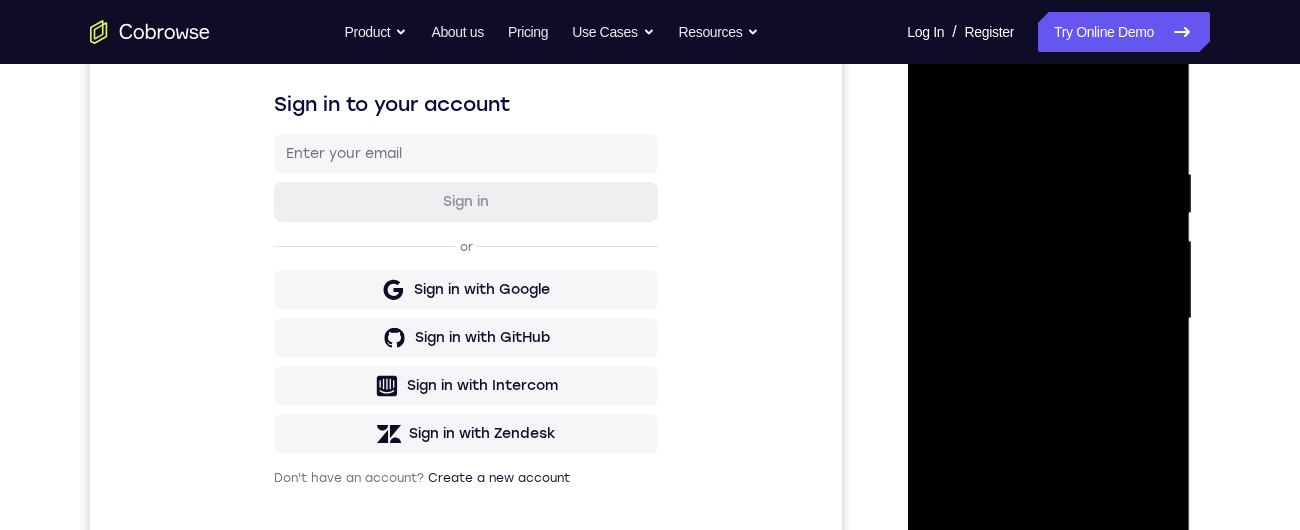 click at bounding box center (1048, 319) 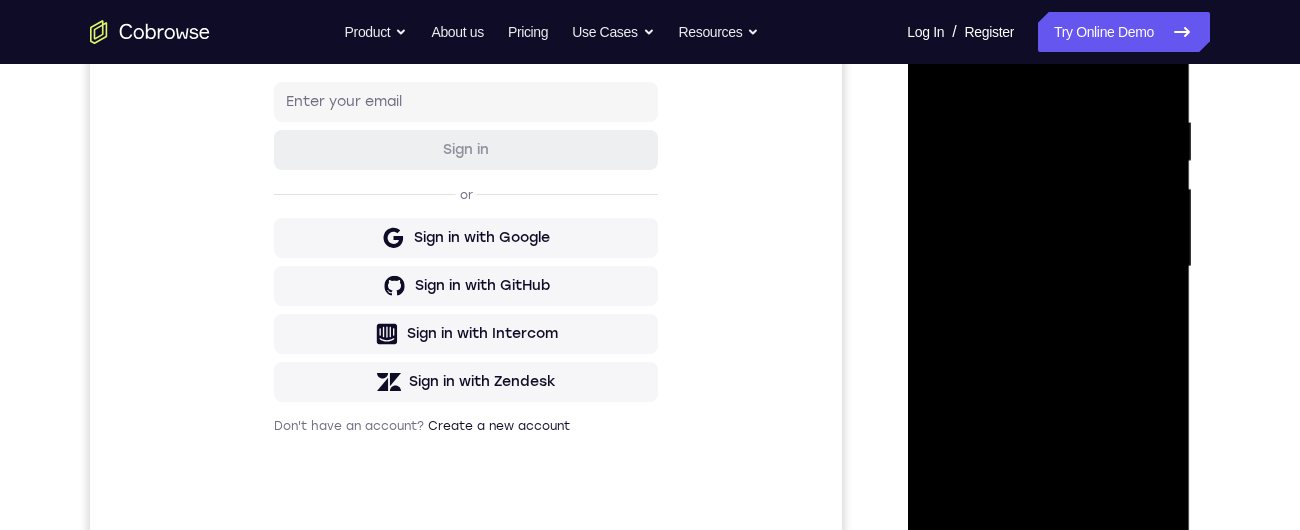 click at bounding box center (1048, 267) 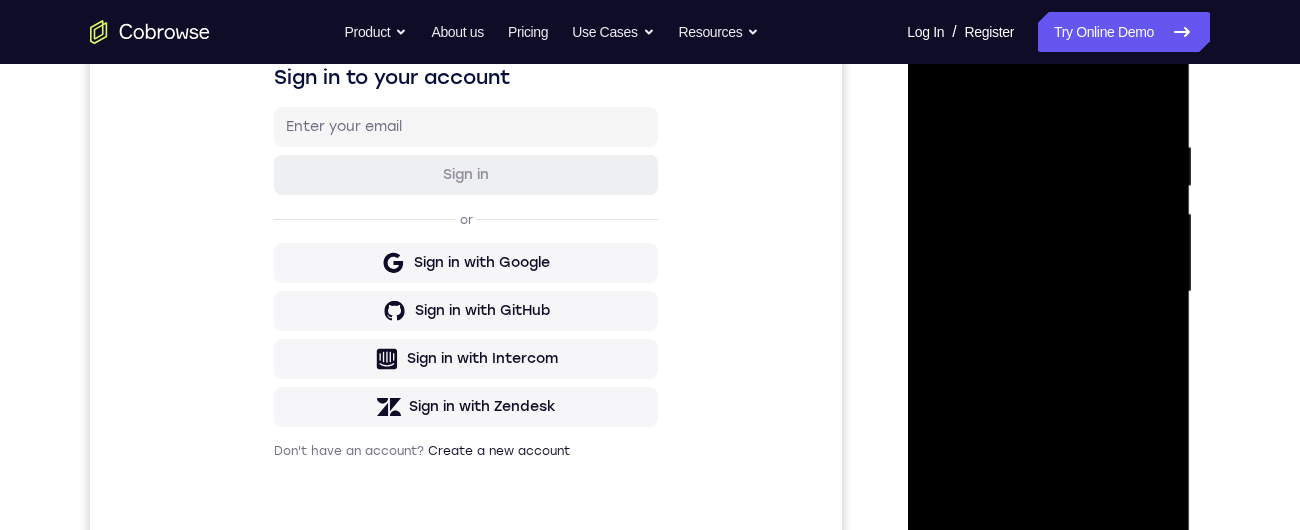 click at bounding box center (1048, 292) 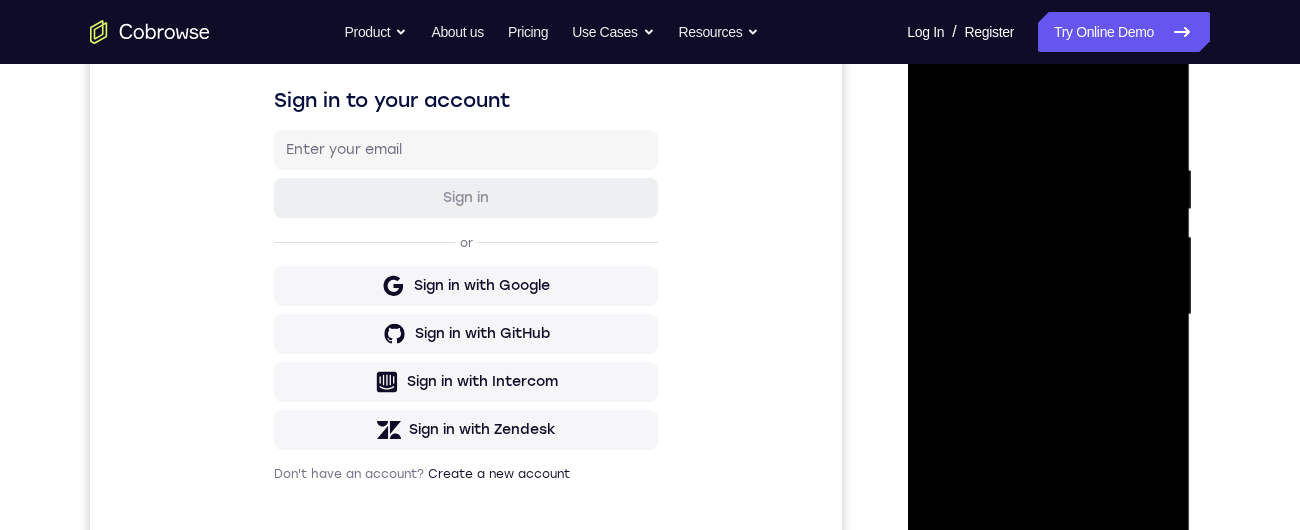 click at bounding box center (1048, 315) 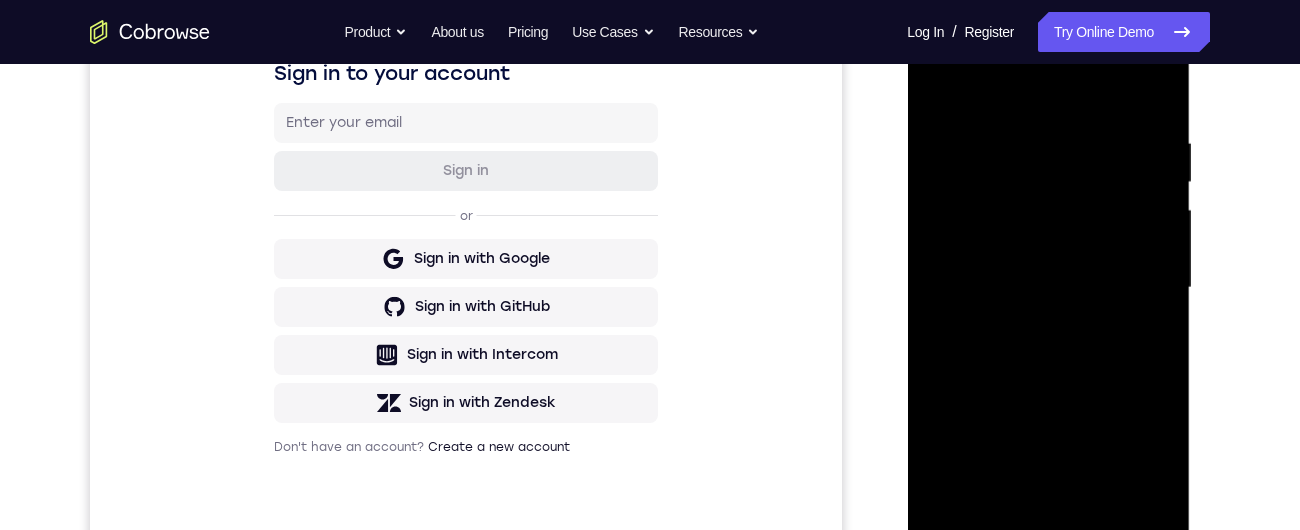 click at bounding box center (1048, 288) 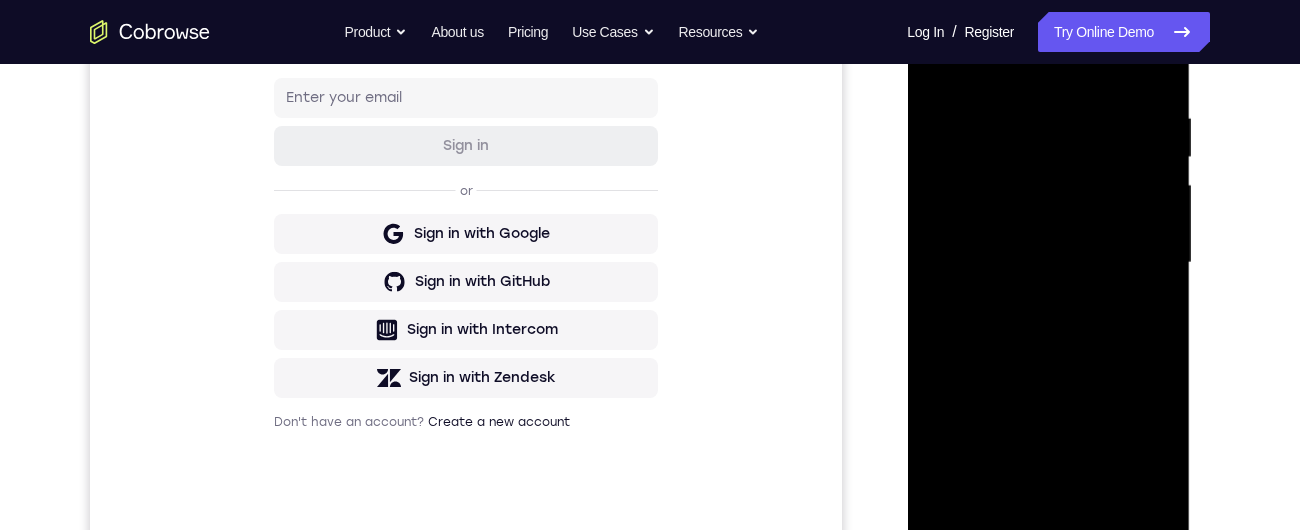 scroll, scrollTop: 0, scrollLeft: 0, axis: both 